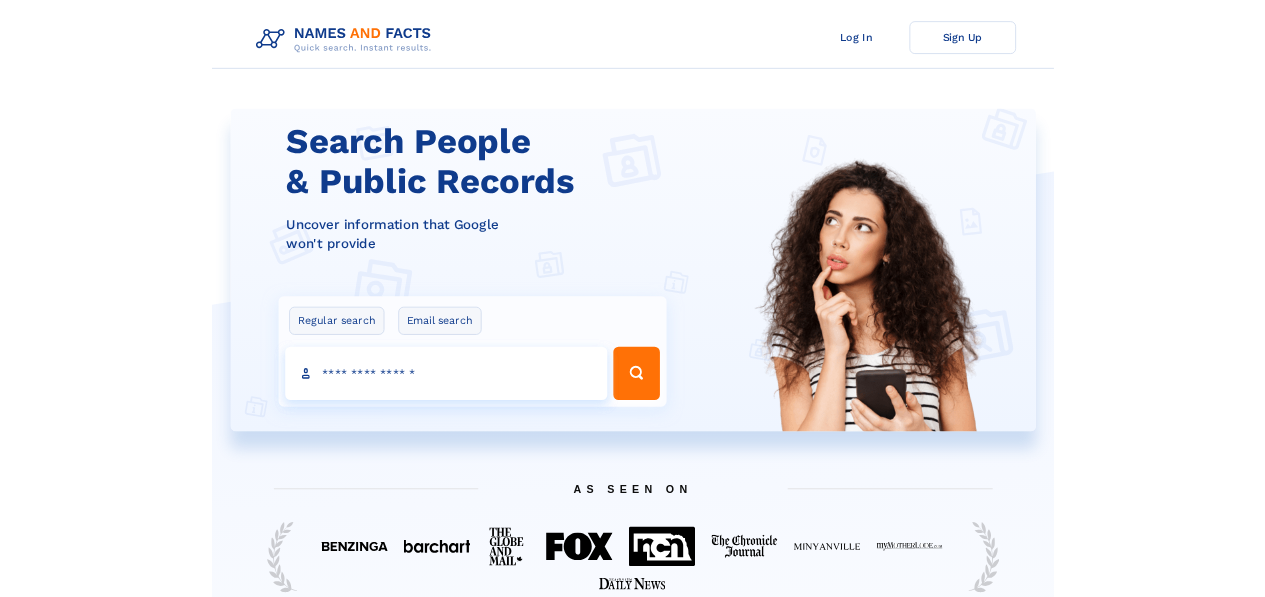 scroll, scrollTop: 0, scrollLeft: 0, axis: both 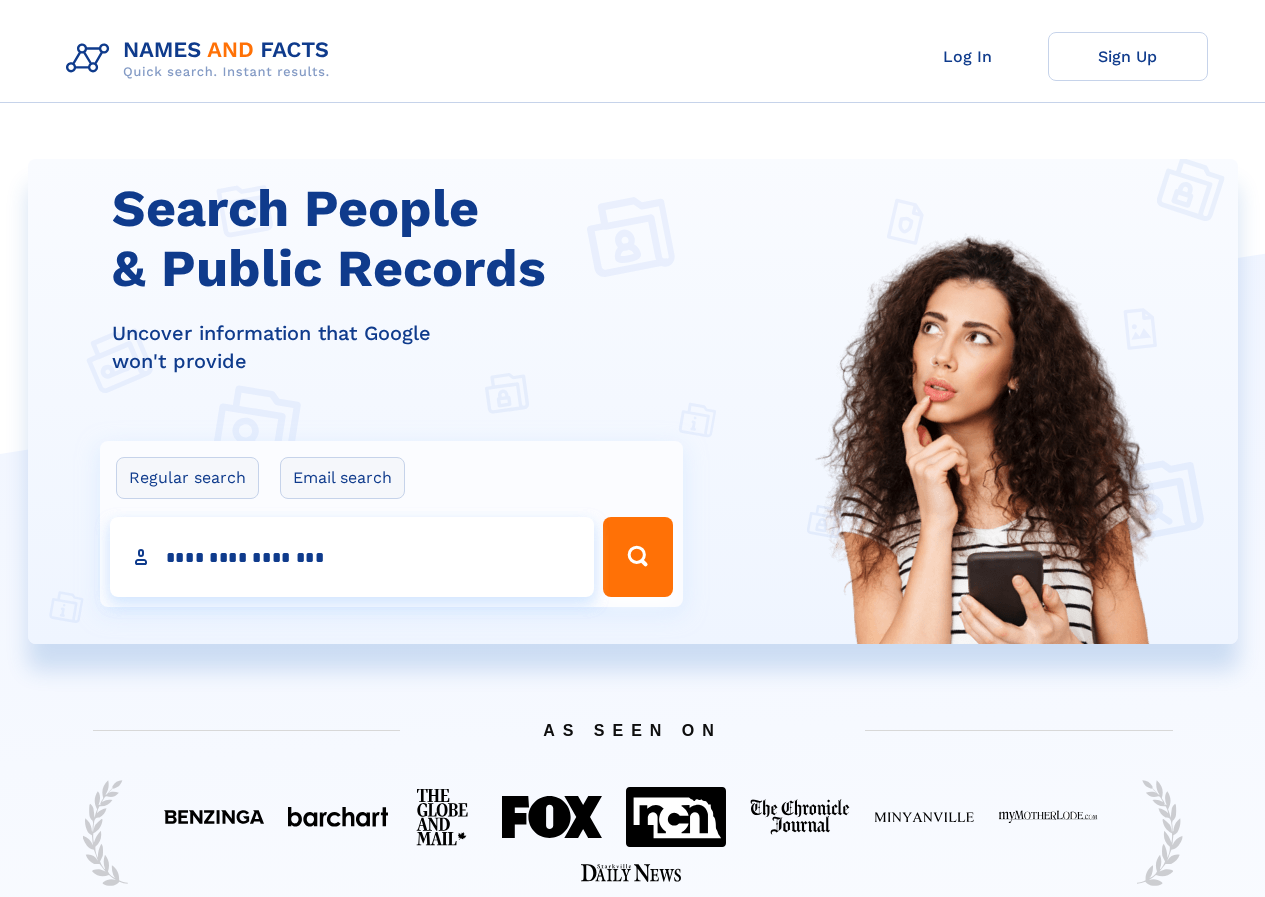 type on "**********" 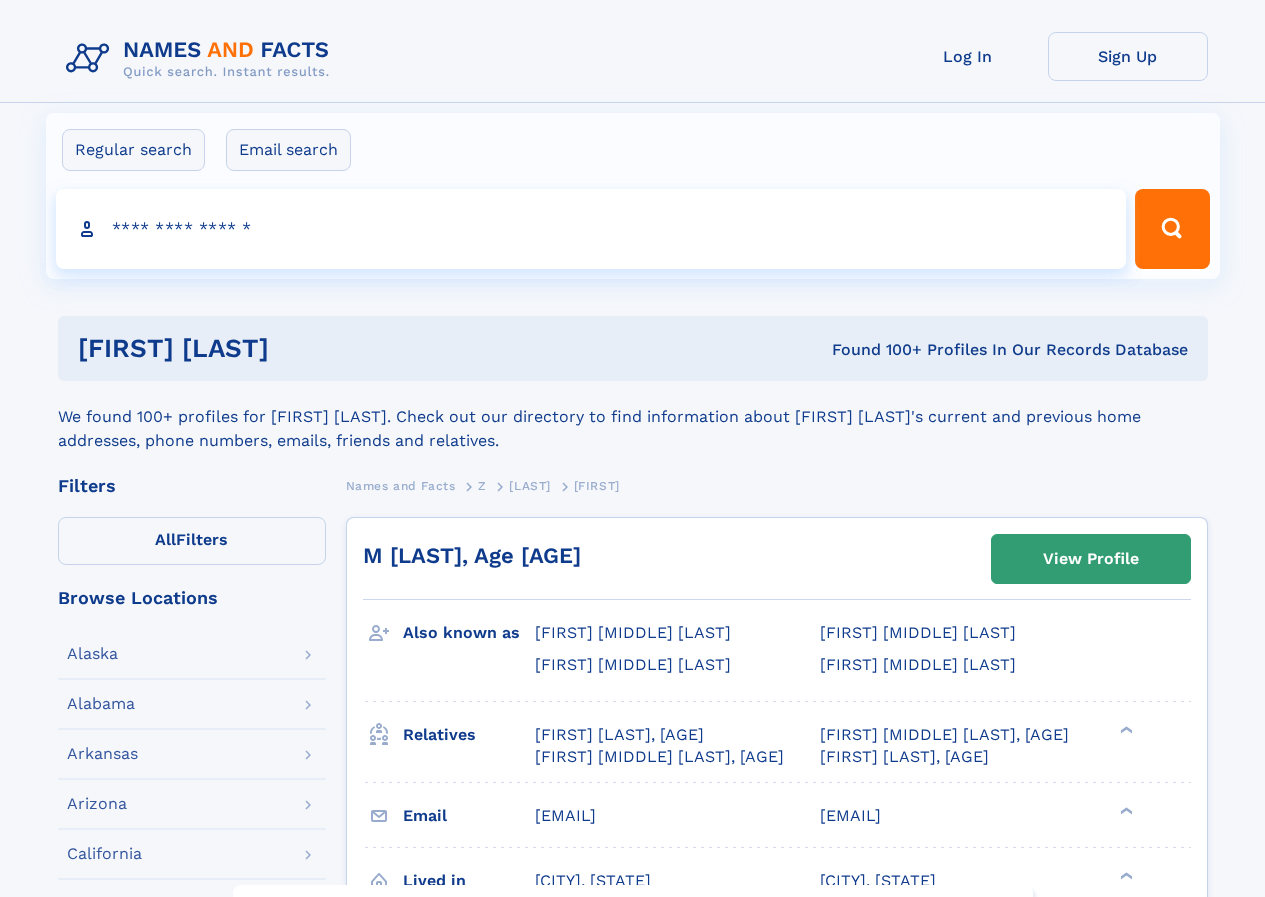 scroll, scrollTop: 0, scrollLeft: 0, axis: both 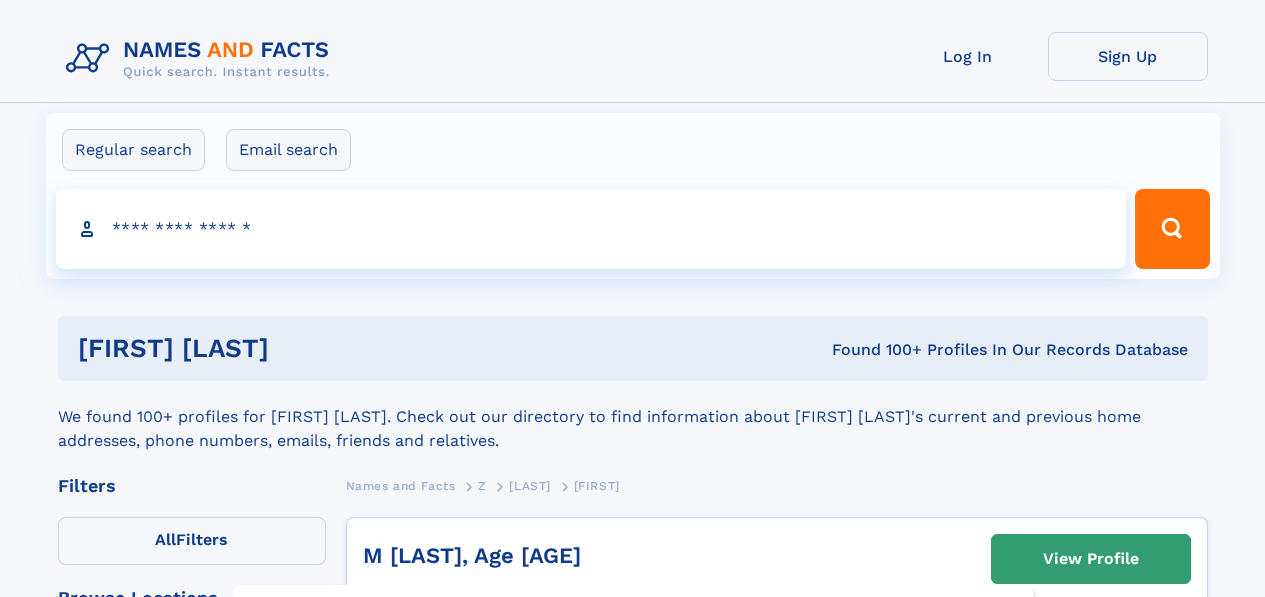 click on "**" at bounding box center (0, 0) 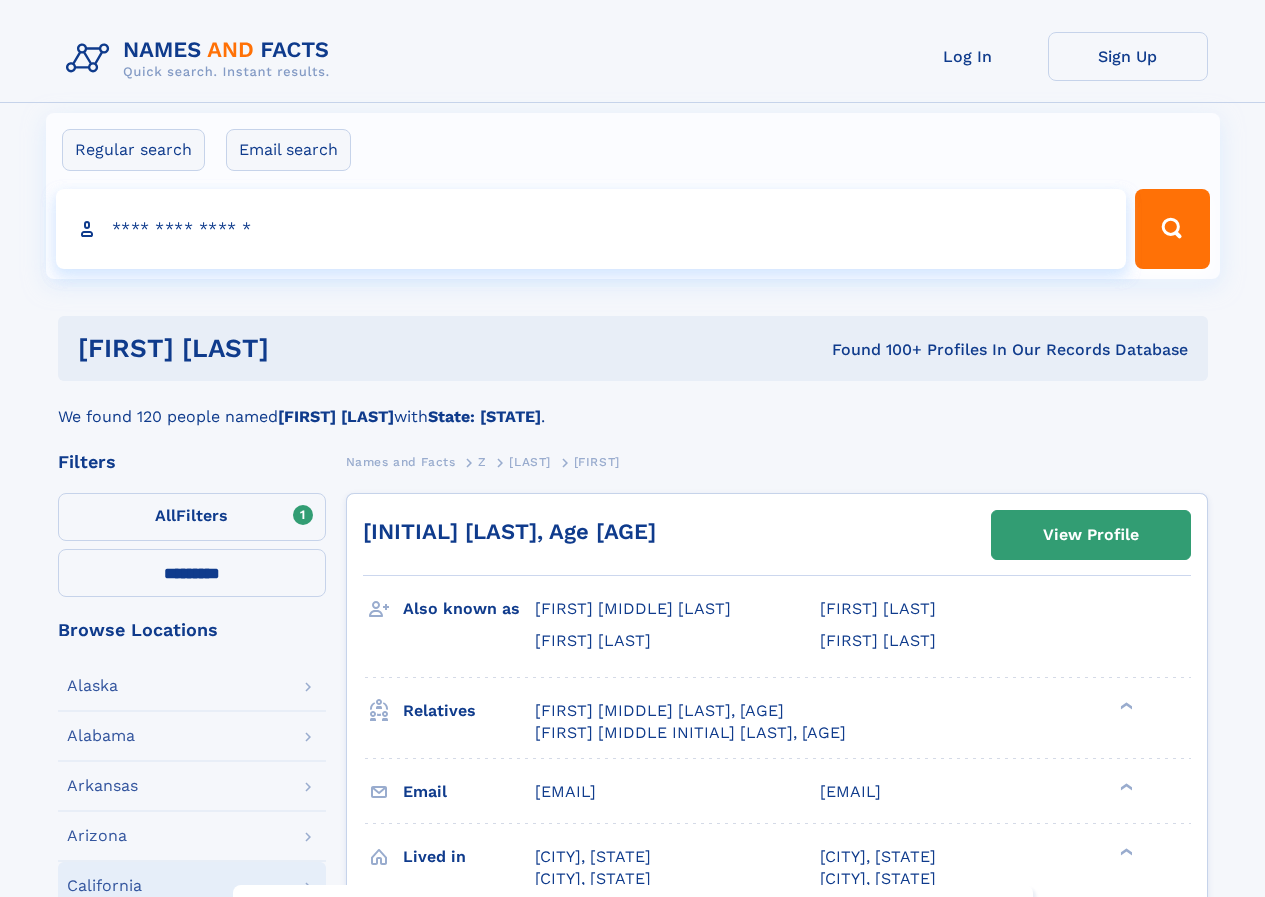 select on "**" 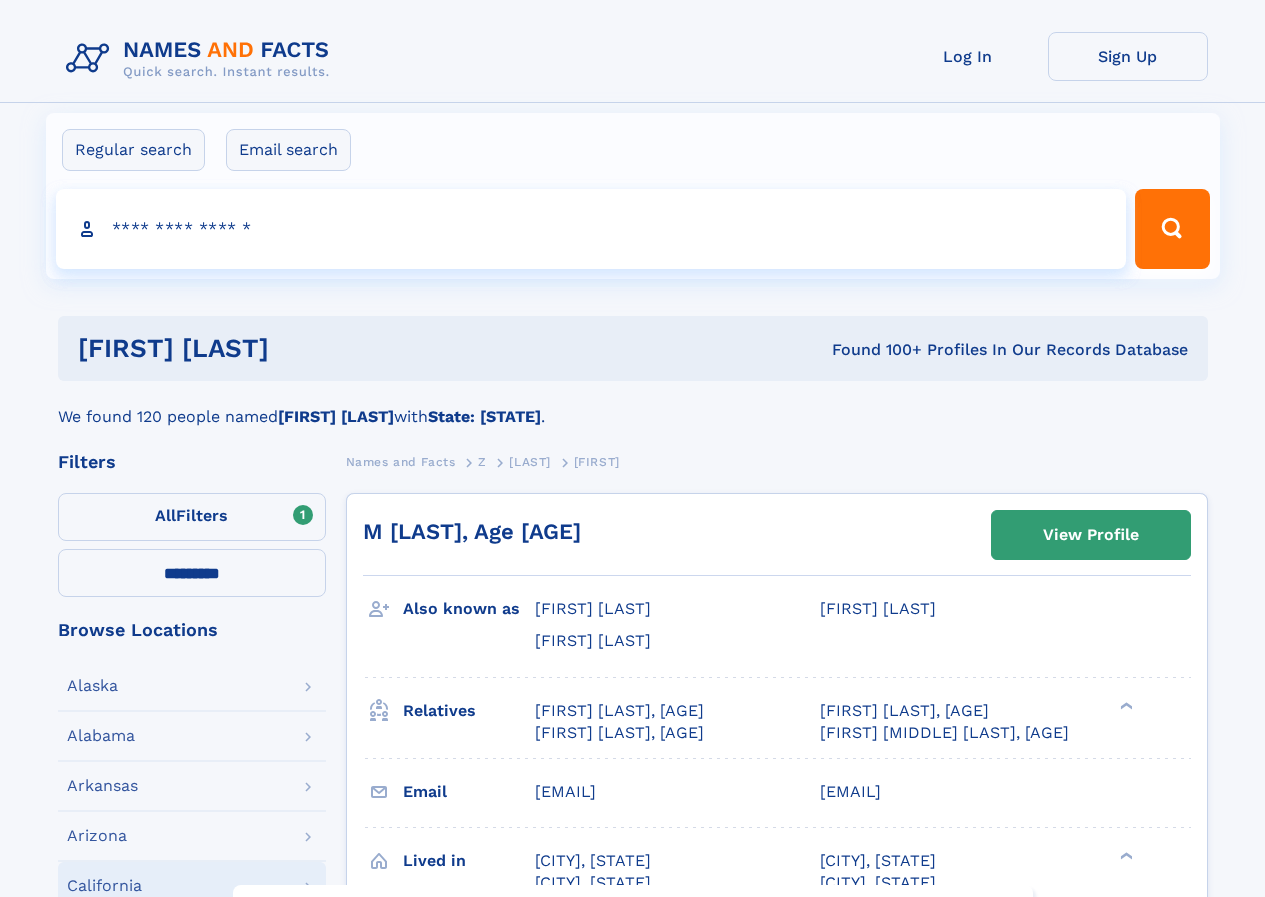 select on "**" 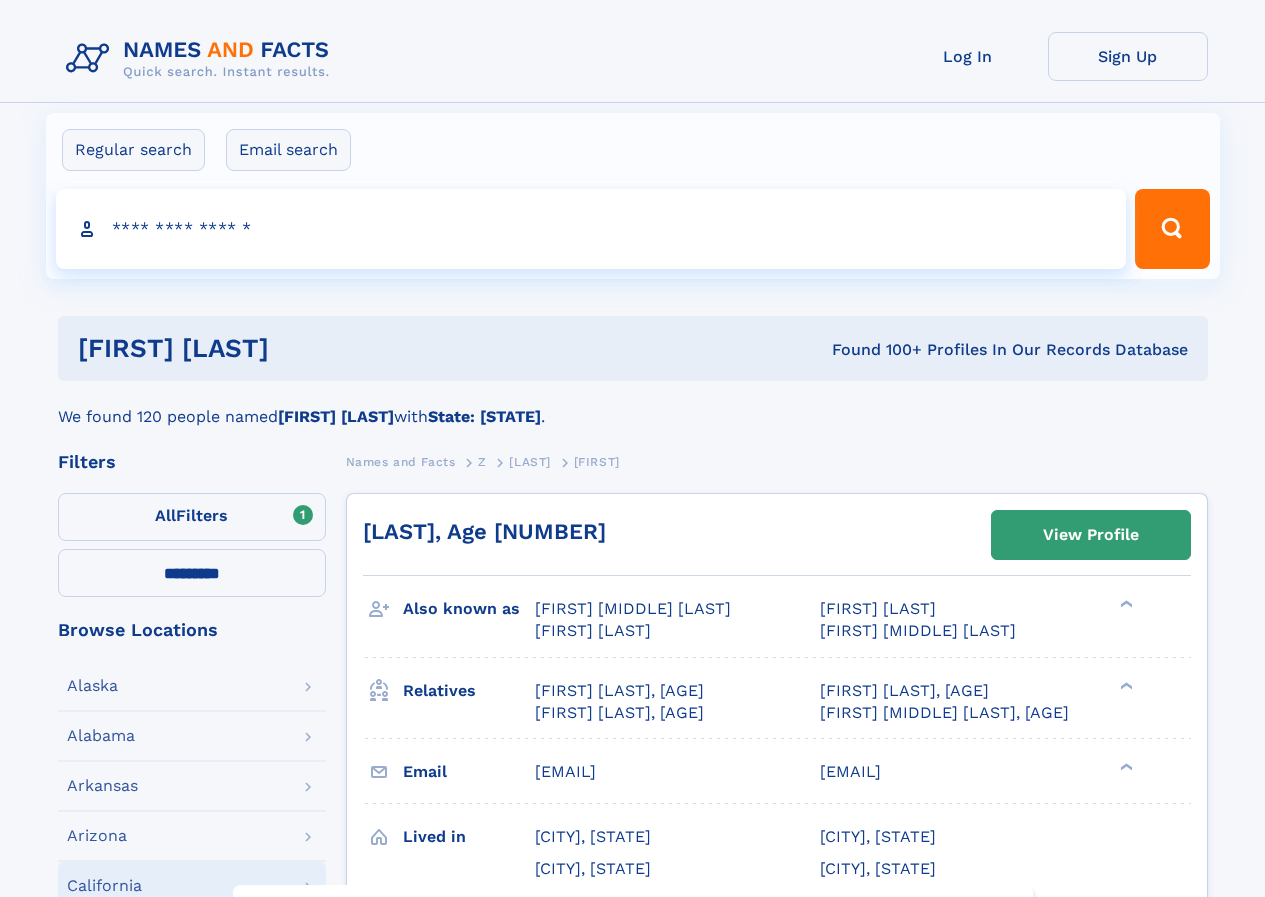 select on "**" 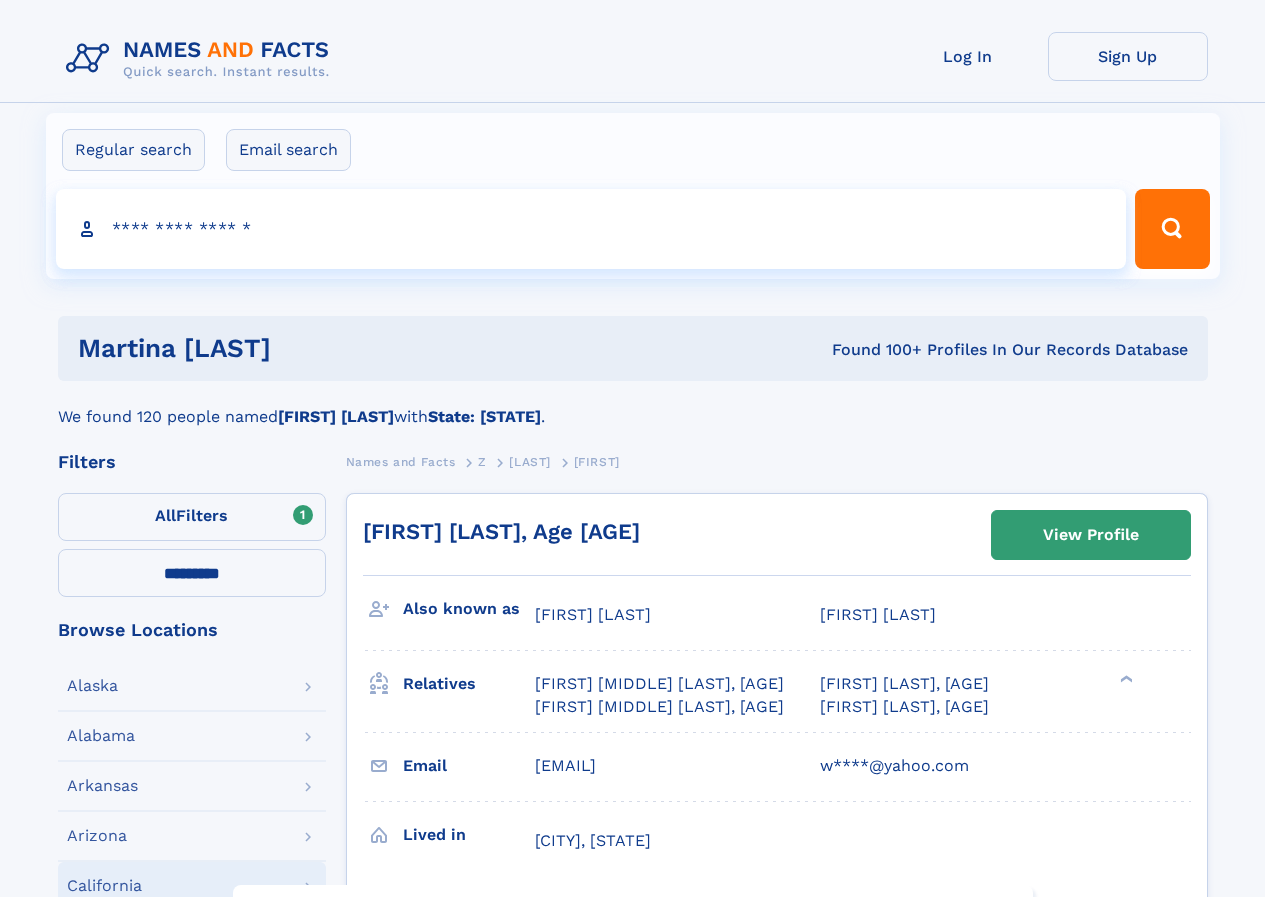 select on "**" 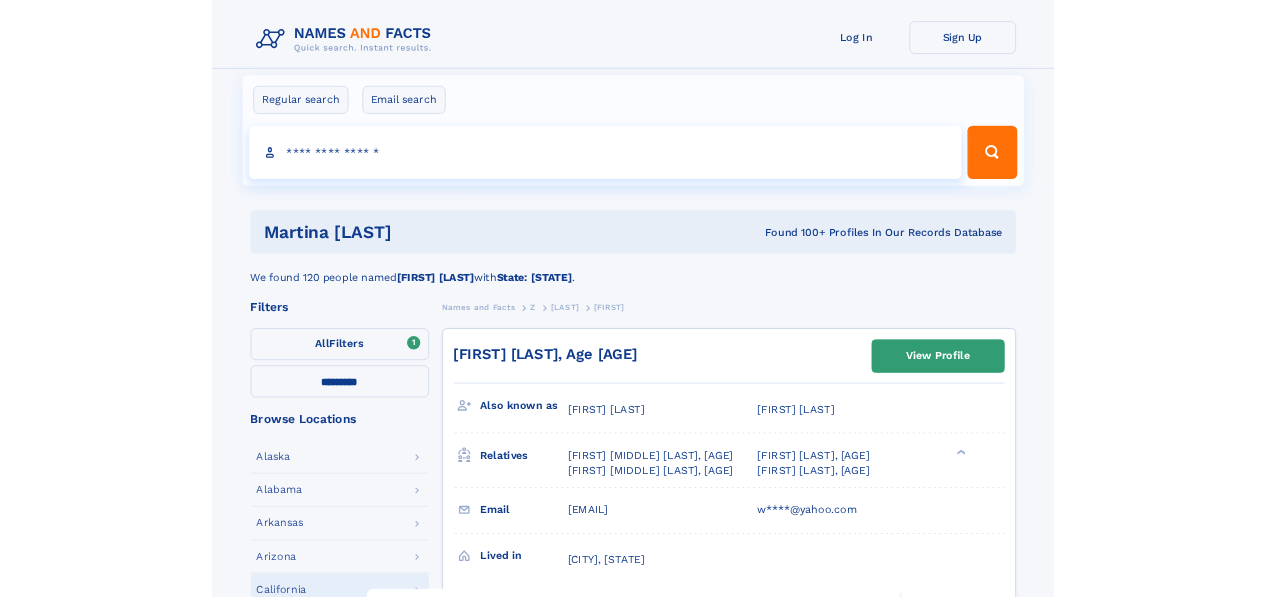 scroll, scrollTop: 0, scrollLeft: 0, axis: both 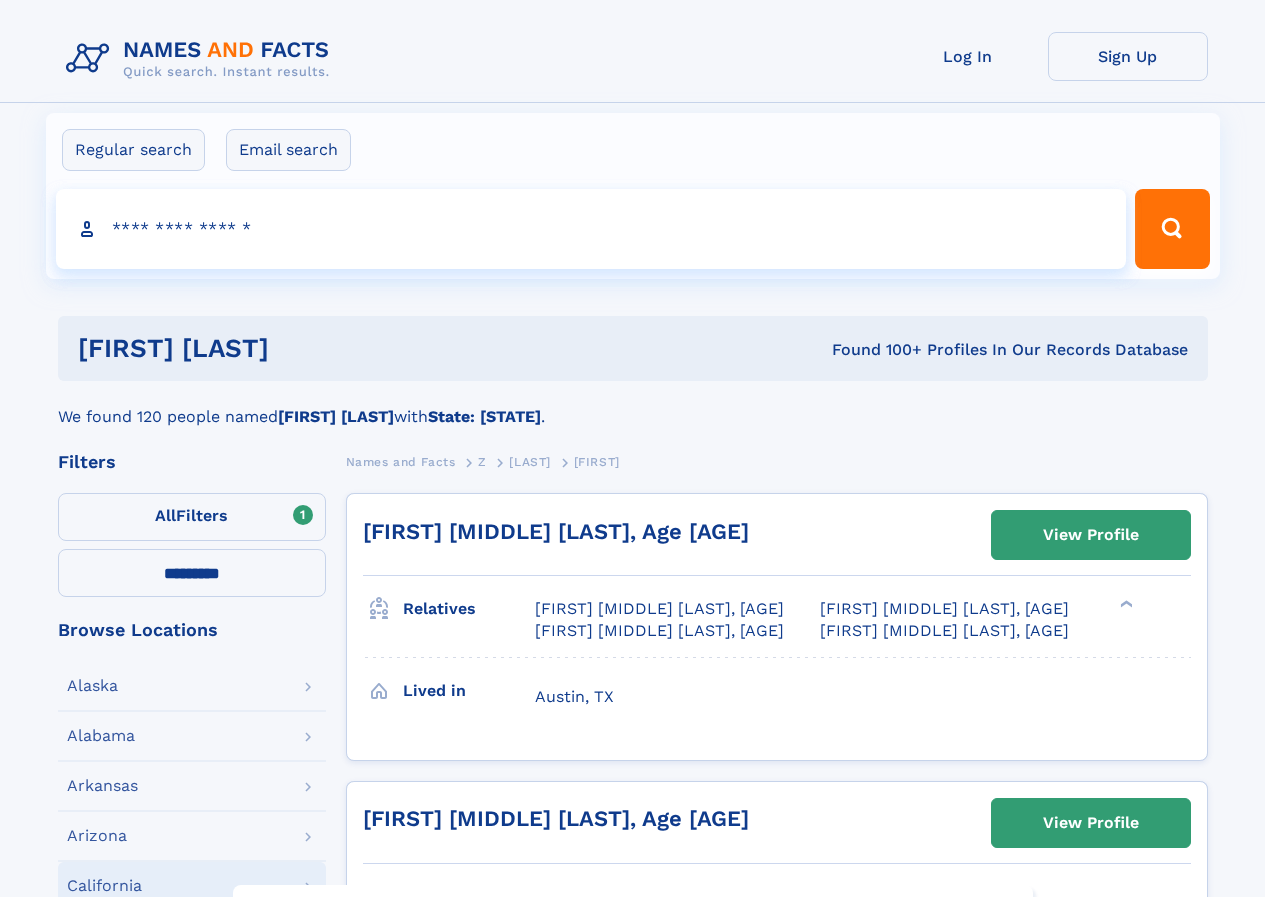 select on "**" 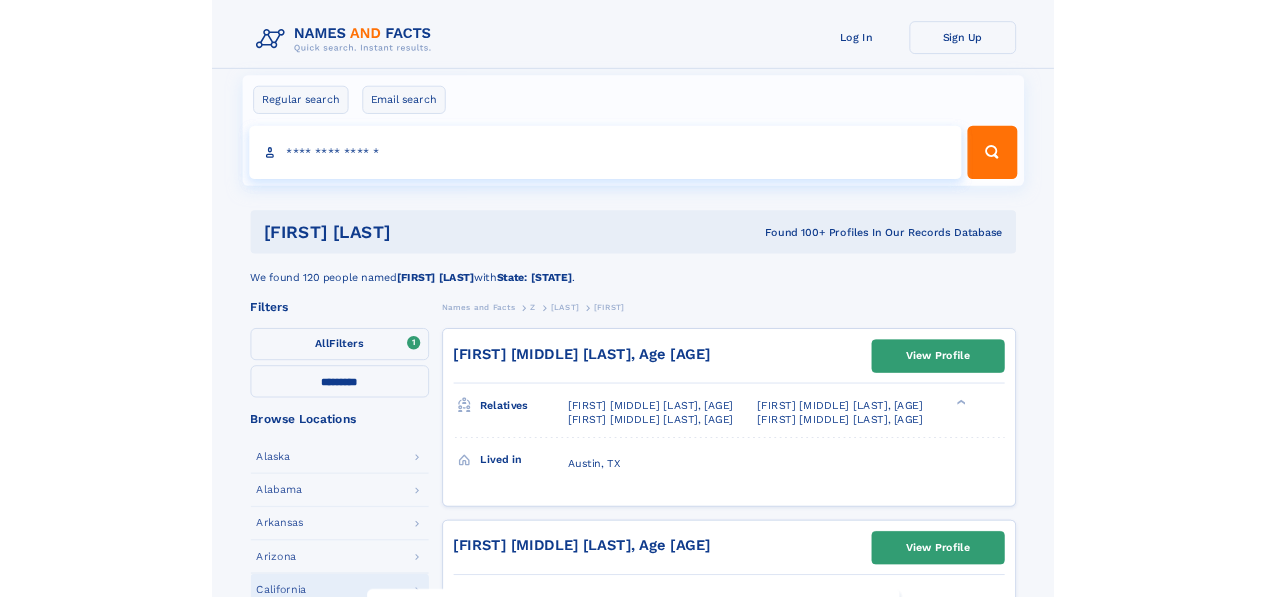scroll, scrollTop: 0, scrollLeft: 0, axis: both 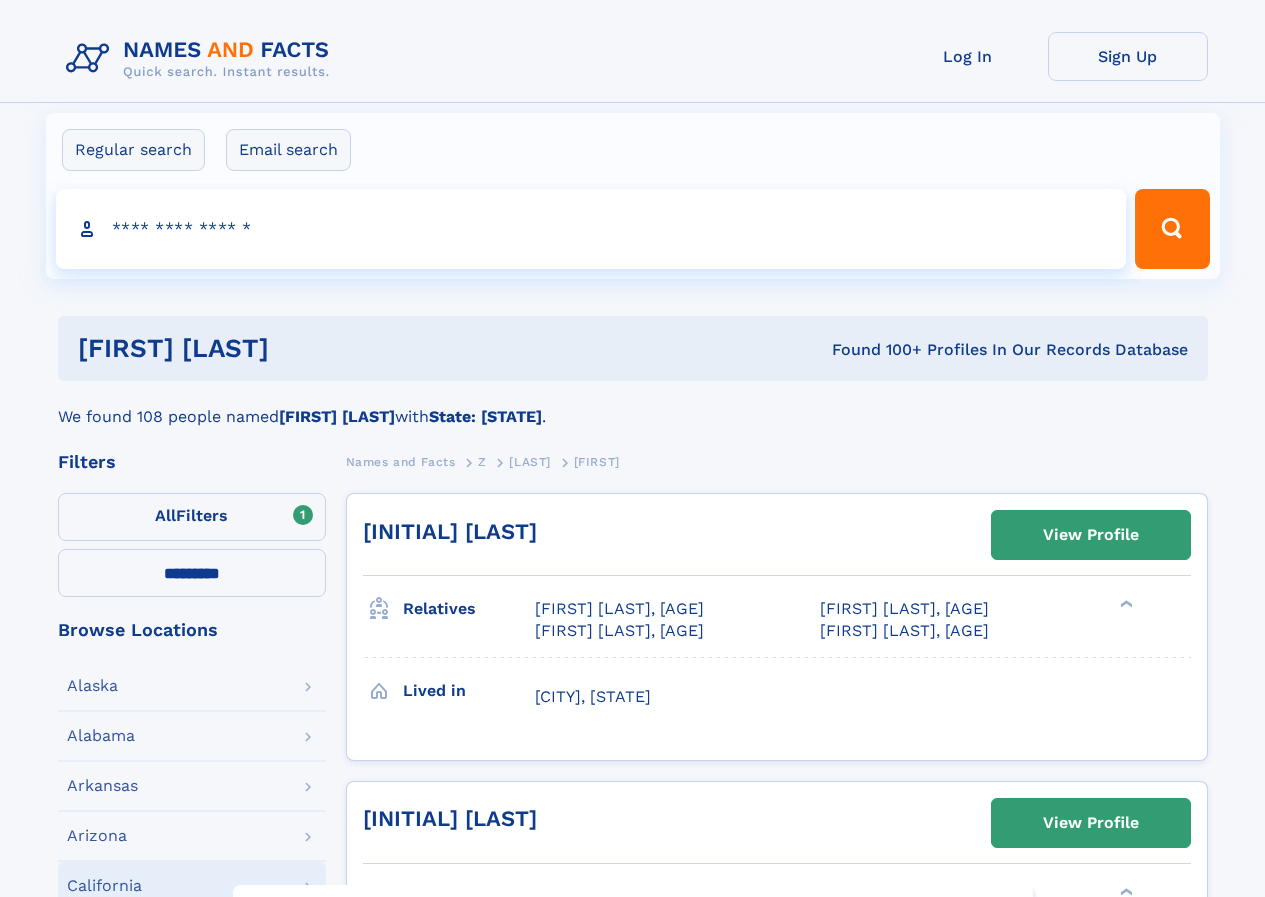 select on "**" 